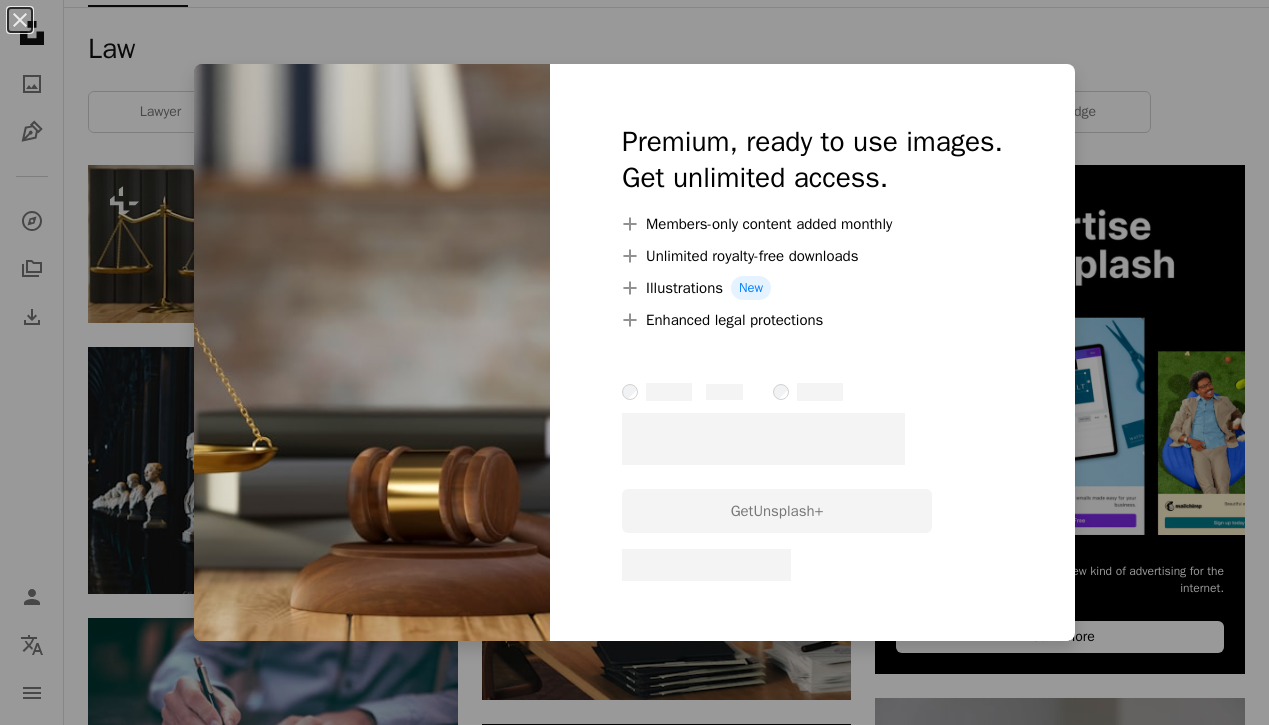 scroll, scrollTop: 334, scrollLeft: 0, axis: vertical 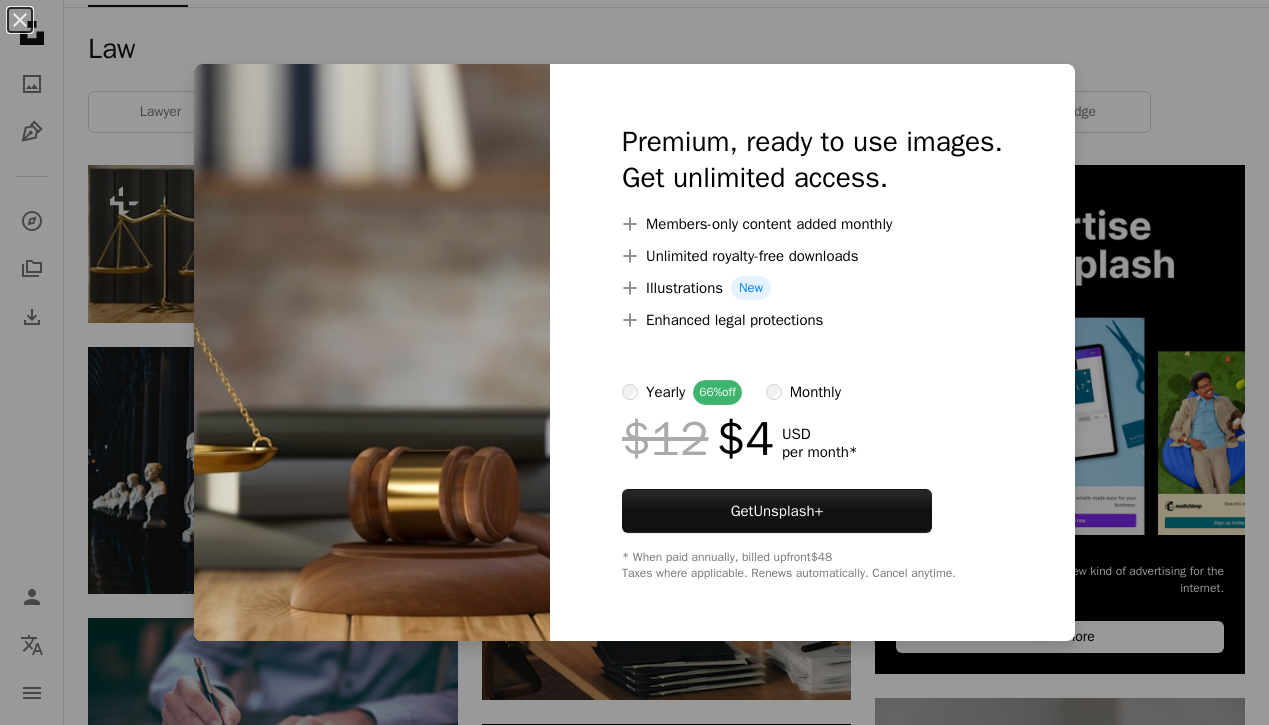 click on "An X shape Premium, ready to use images. Get unlimited access. A plus sign Members-only content added monthly A plus sign Unlimited royalty-free downloads A plus sign Illustrations  New A plus sign Enhanced legal protections yearly 66%  off monthly $12   $4 USD per month * Get  Unsplash+ * When paid annually, billed upfront  $48 Taxes where applicable. Renews automatically. Cancel anytime." at bounding box center (634, 362) 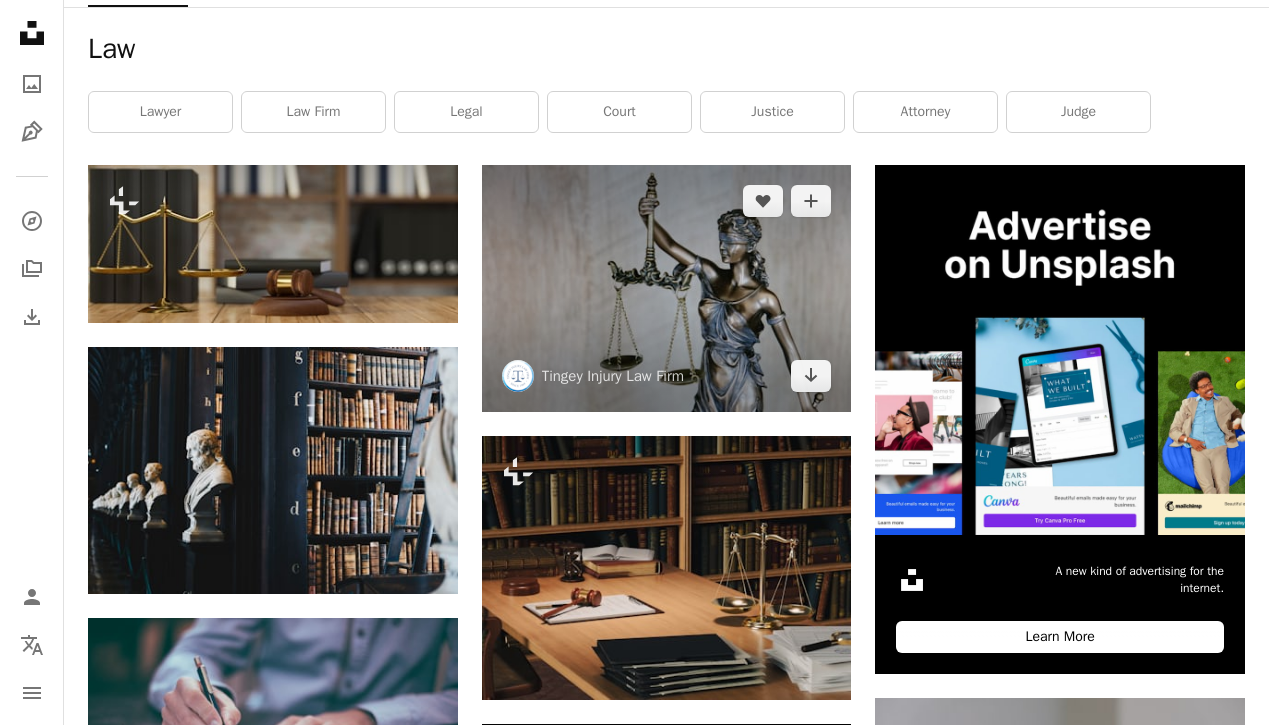 click at bounding box center [667, 288] 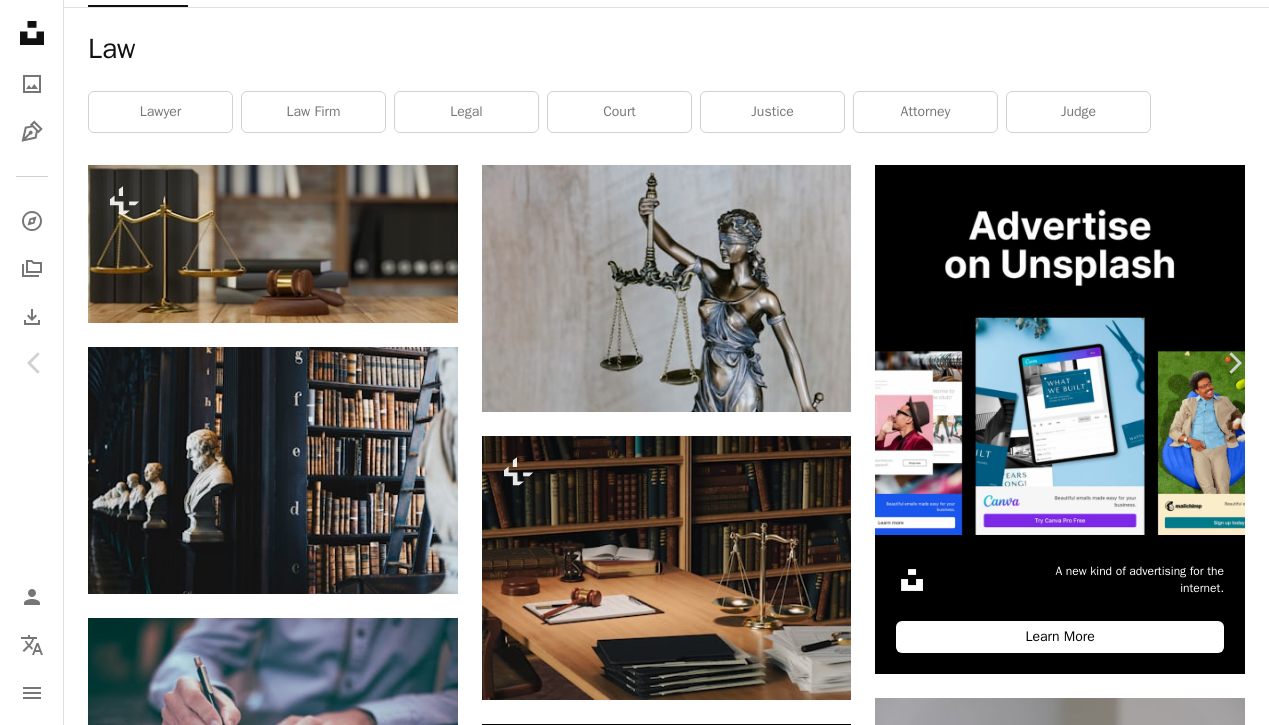 click on "A heart A plus sign [BRAND] Firm [BRAND]Firm A heart A plus sign Download free A forward-right arrow Share Info icon Info More Actions Lady Justice background. A map marker [BRAND] Firm, [STREET], [CITY], [STATE], [COUNTRY] Calendar outlined Published on [DATE] Camera FUJIFILM, X-T2 Safety Free to use under the Unsplash License law legal scales blindfold figurine woman statue female statue bronze statue art grey clothing usa lawyer las vegas statue justice apparel sculpture scale helmet Public domain images Browse premium related images on iStock | Save 20% with code UNSPLASH20 View more on iStock ↗ Related images A heart A plus sign [BRAND] Firm Arrow pointing down Plus sign for Unsplash+ A heart A plus sign [FIRST] [LAST] Available for hire A checkmark inside of a circle Arrow pointing down A heart For" at bounding box center (634, 3861) 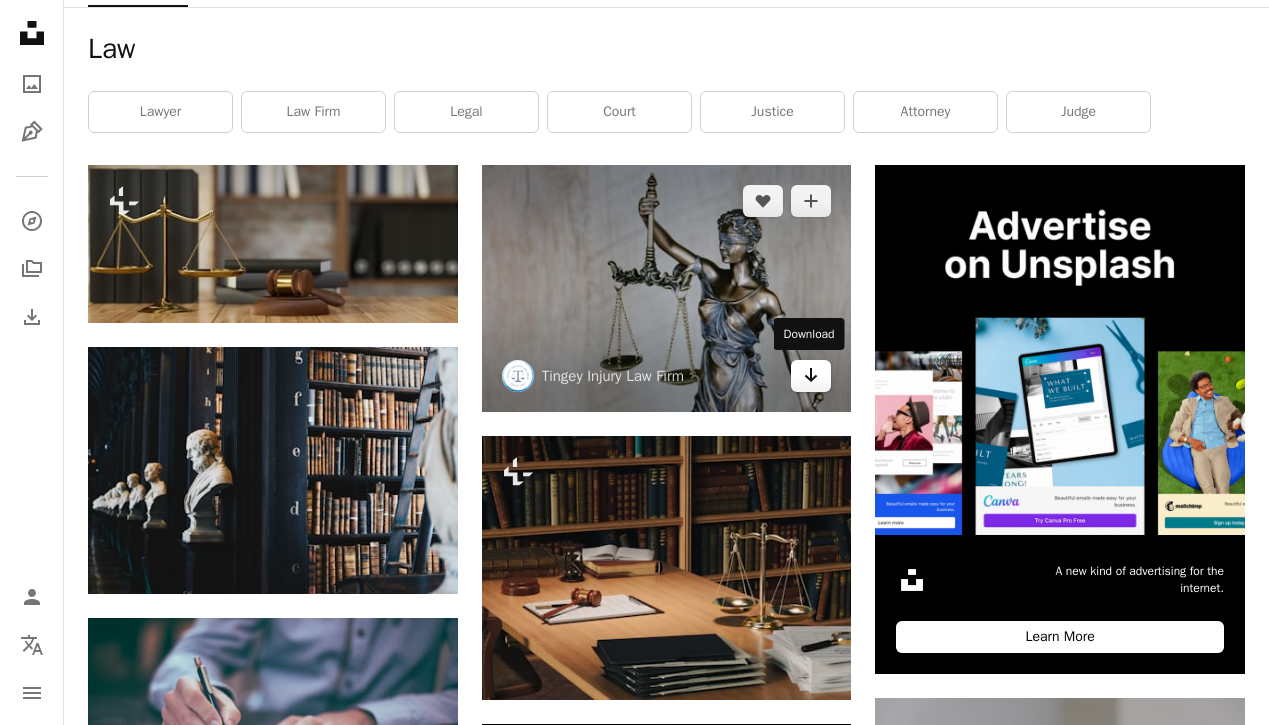 click on "Arrow pointing down" at bounding box center (811, 376) 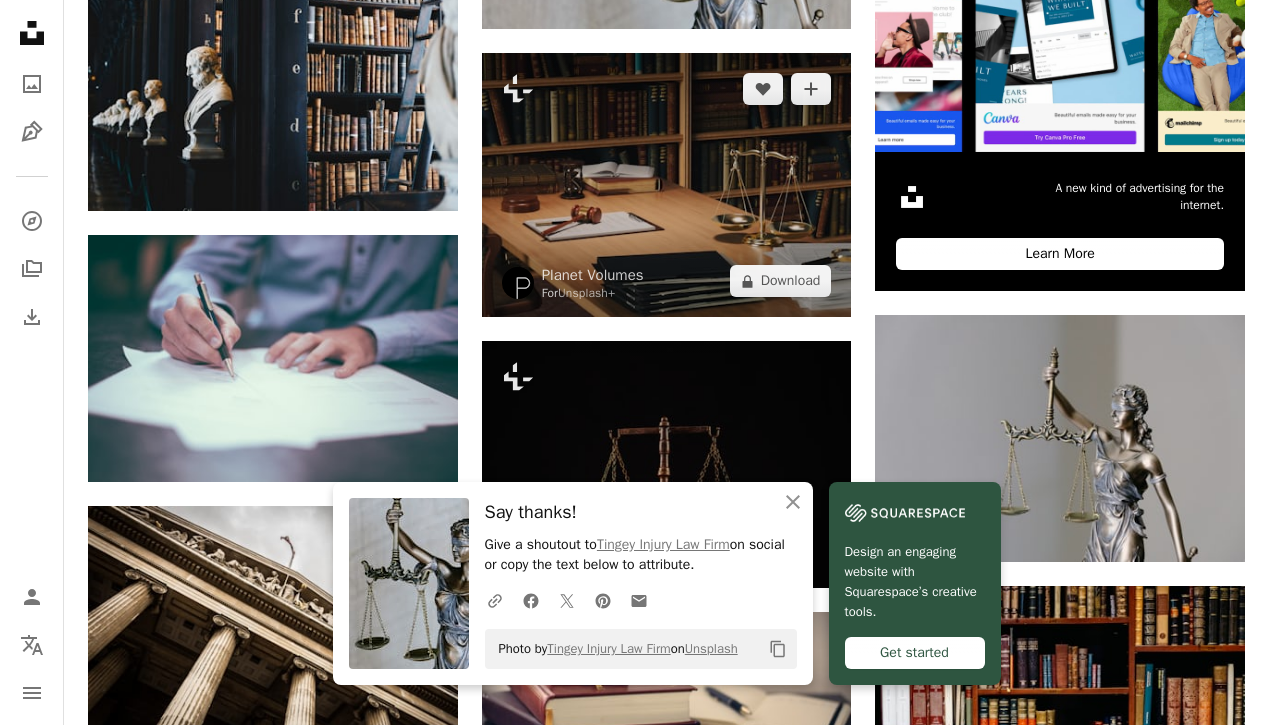 scroll, scrollTop: 716, scrollLeft: 0, axis: vertical 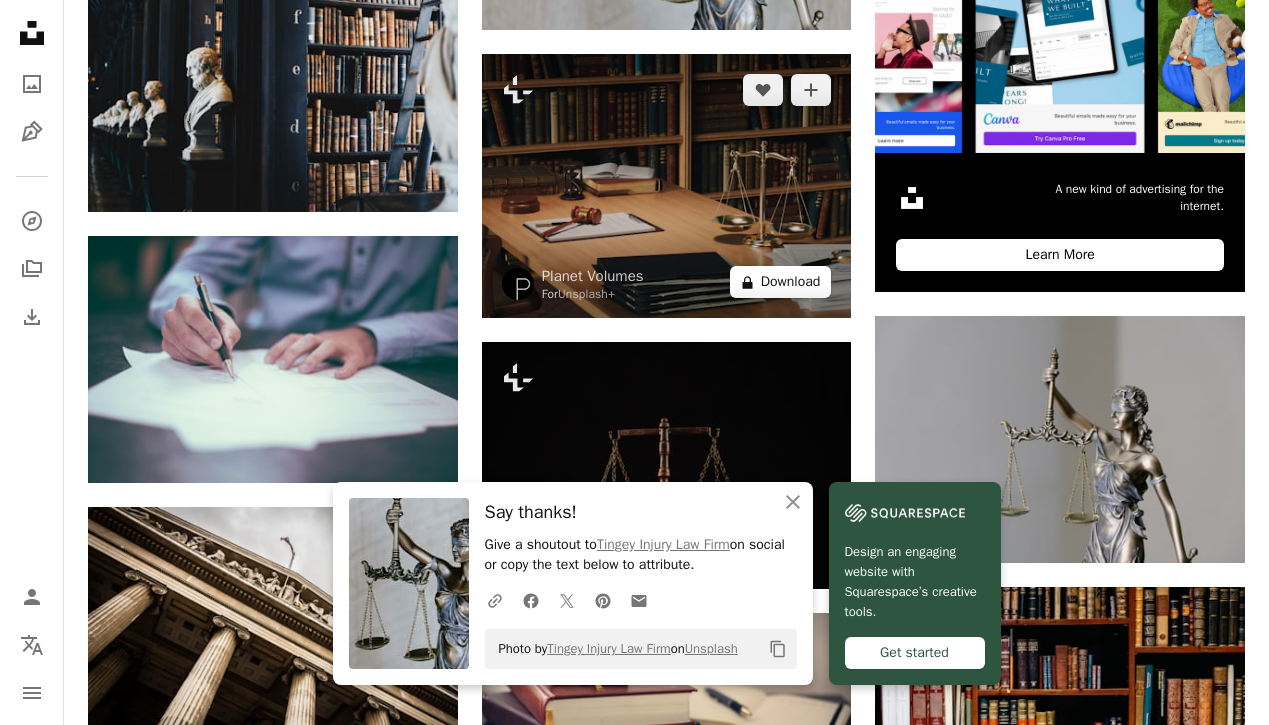 click on "A lock Download" at bounding box center (781, 282) 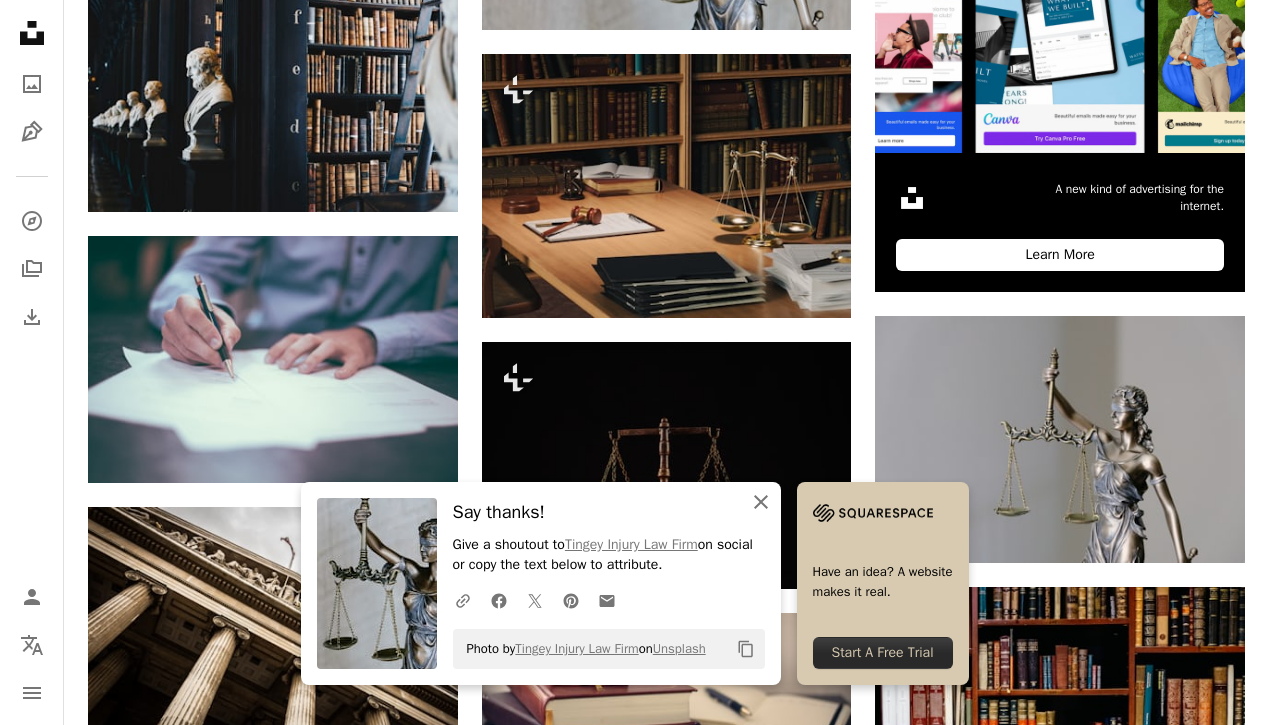 click on "An X shape" 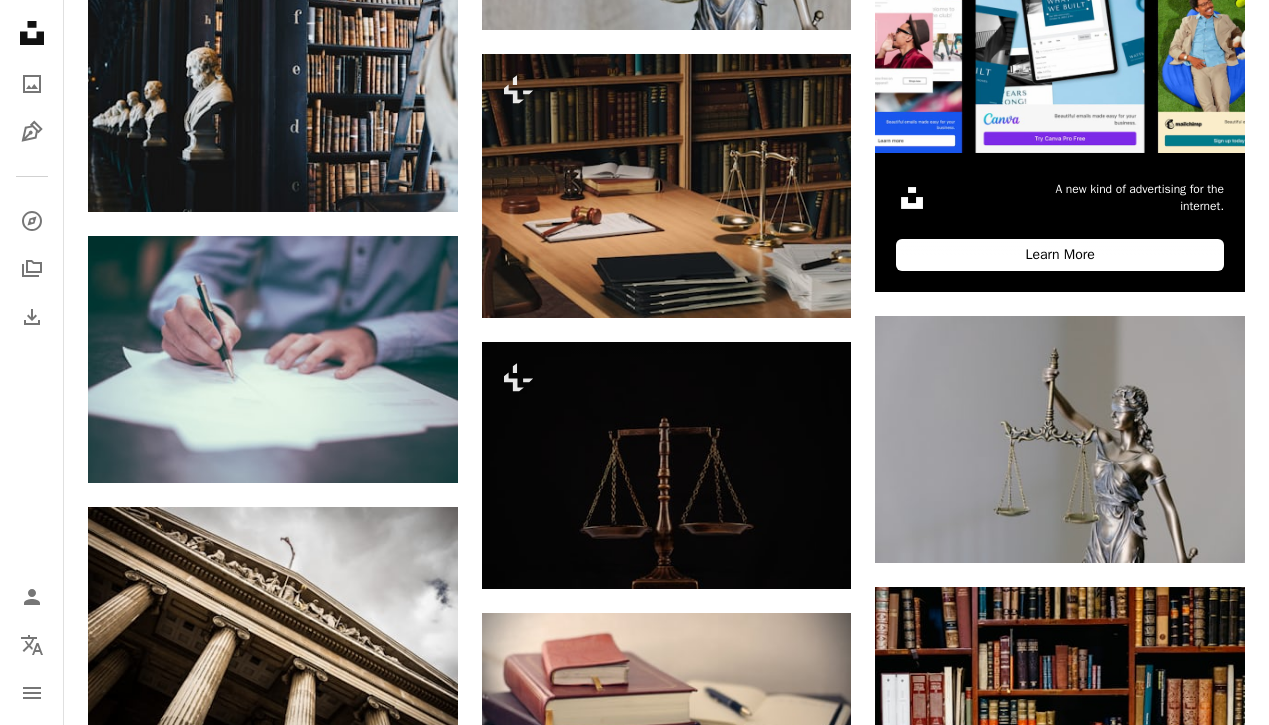 click on "An X shape Premium, ready to use images. Get unlimited access. A plus sign Members-only content added monthly A plus sign Unlimited royalty-free downloads A plus sign Illustrations  New A plus sign Enhanced legal protections yearly 66%  off monthly $12   $4 USD per month * Get  Unsplash+ * When paid annually, billed upfront  $48 Taxes where applicable. Renews automatically. Cancel anytime." at bounding box center [634, 3479] 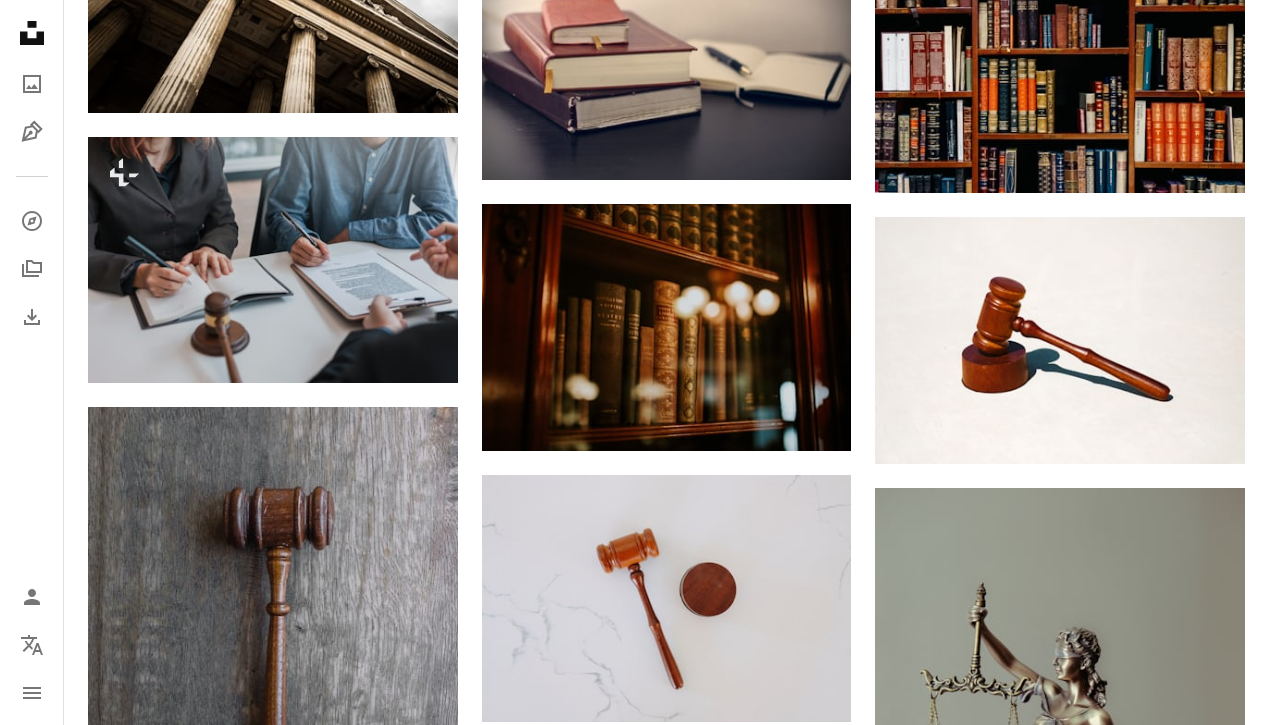 scroll, scrollTop: 1080, scrollLeft: 0, axis: vertical 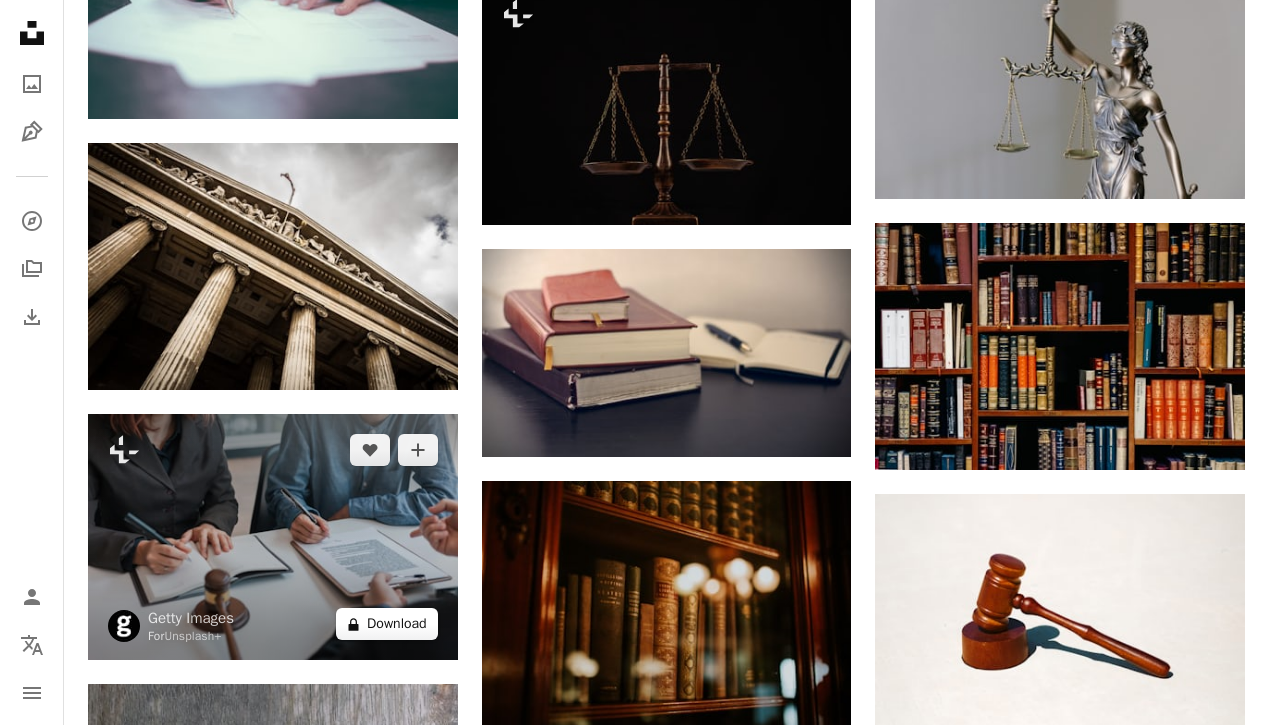 click on "A lock Download" at bounding box center (387, 624) 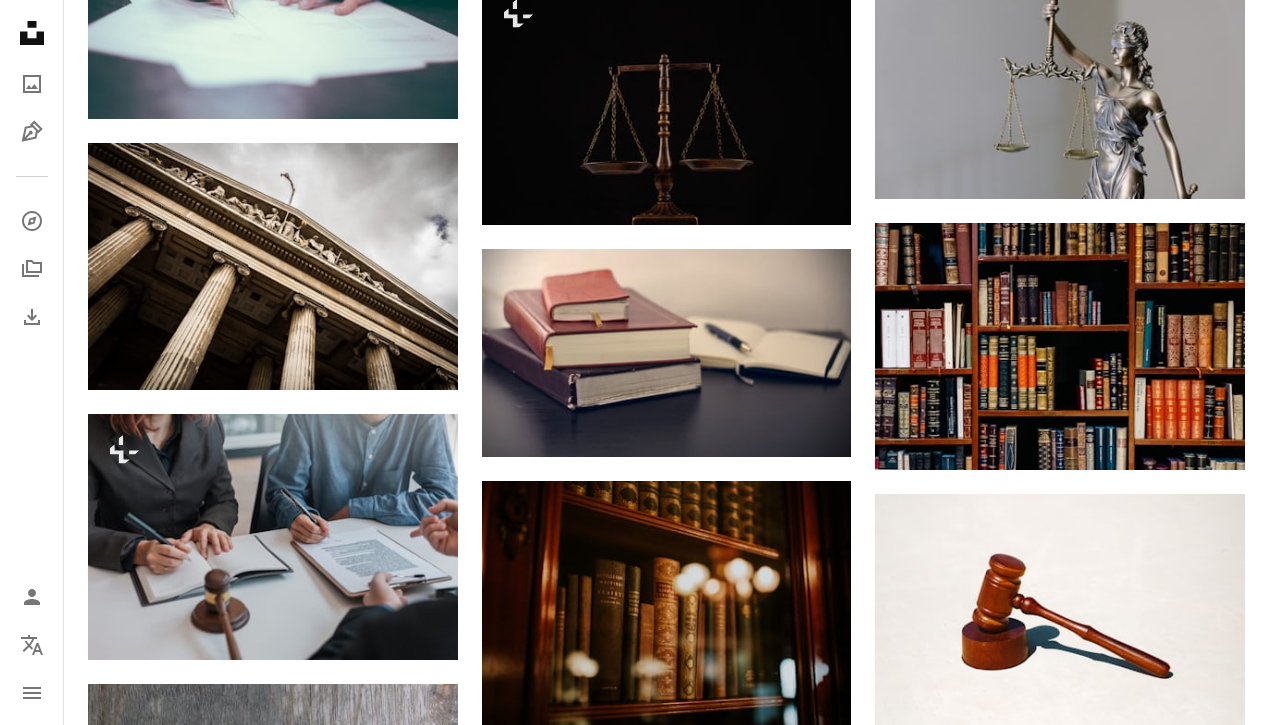 click on "An X shape Premium, ready to use images. Get unlimited access. A plus sign Members-only content added monthly A plus sign Unlimited royalty-free downloads A plus sign Illustrations  New A plus sign Enhanced legal protections yearly 66%  off monthly $12   $4 USD per month * Get  Unsplash+ * When paid annually, billed upfront  $48 Taxes where applicable. Renews automatically. Cancel anytime." at bounding box center (634, 3115) 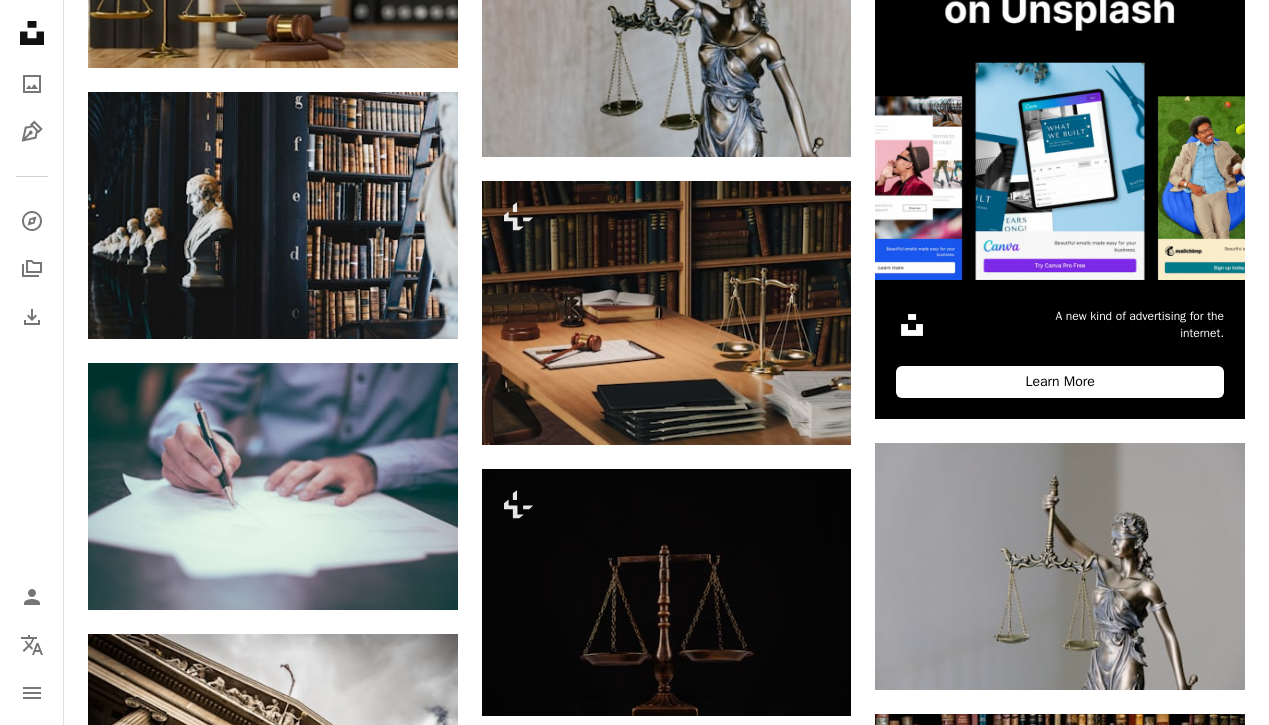 scroll, scrollTop: 613, scrollLeft: 0, axis: vertical 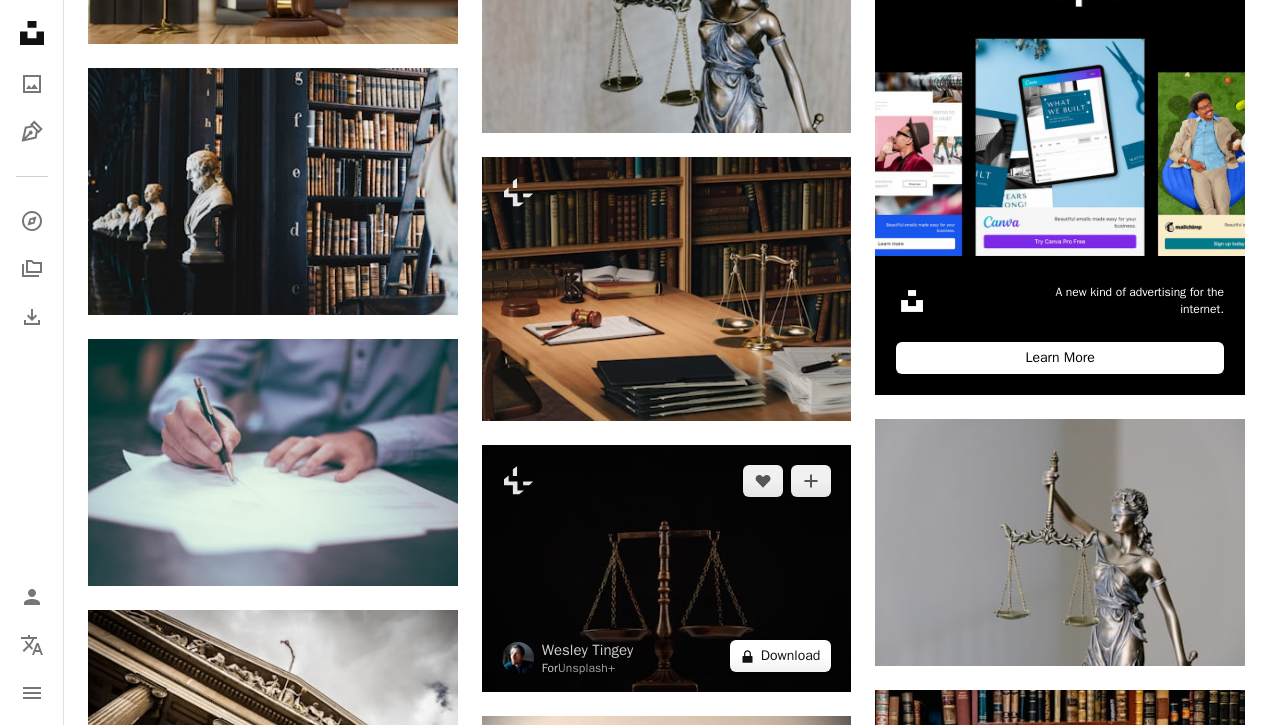 click on "A lock Download" at bounding box center [781, 656] 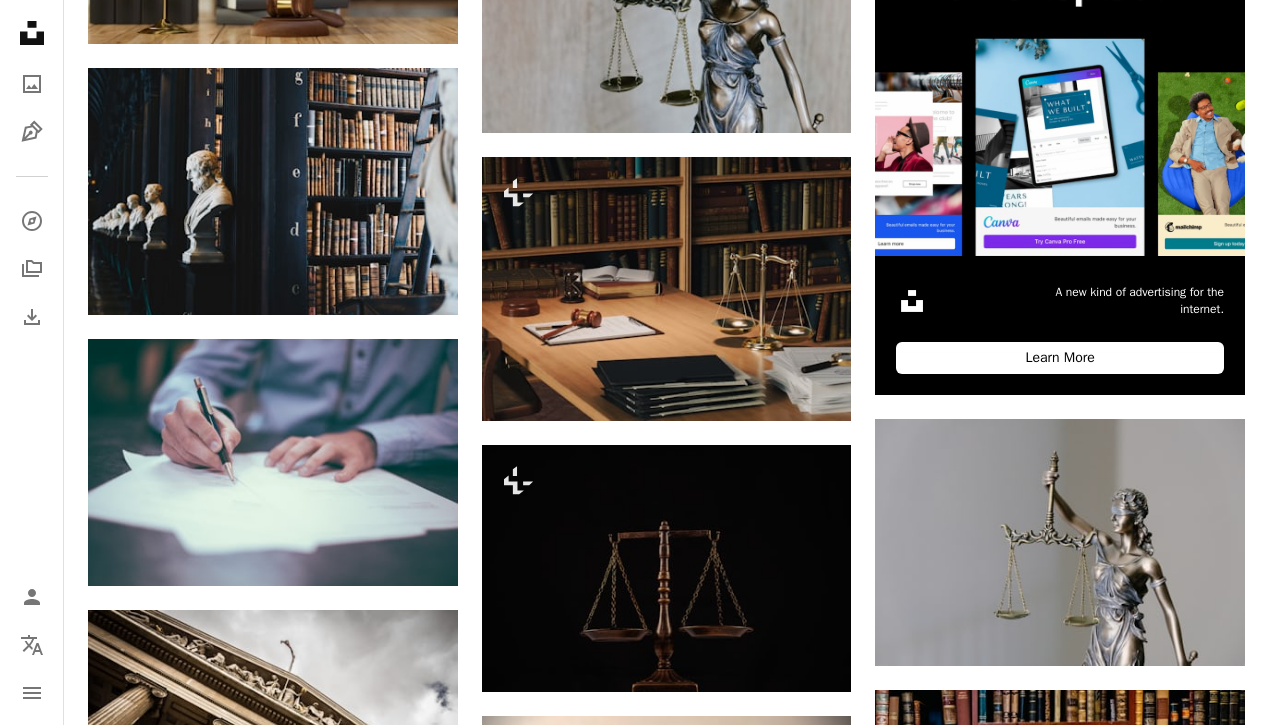 click on "An X shape Premium, ready to use images. Get unlimited access. A plus sign Members-only content added monthly A plus sign Unlimited royalty-free downloads A plus sign Illustrations  New A plus sign Enhanced legal protections yearly 66%  off monthly $12   $4 USD per month * Get  Unsplash+ * When paid annually, billed upfront  $48 Taxes where applicable. Renews automatically. Cancel anytime." at bounding box center [634, 3582] 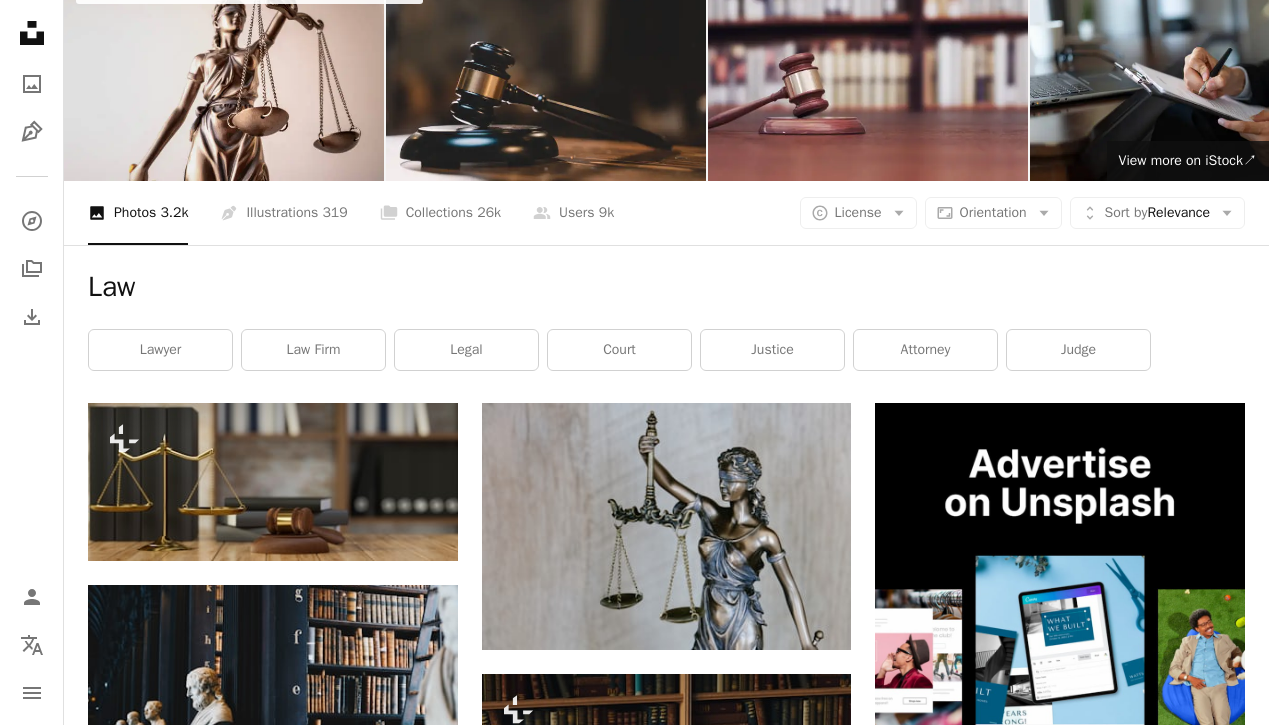 scroll, scrollTop: 95, scrollLeft: 0, axis: vertical 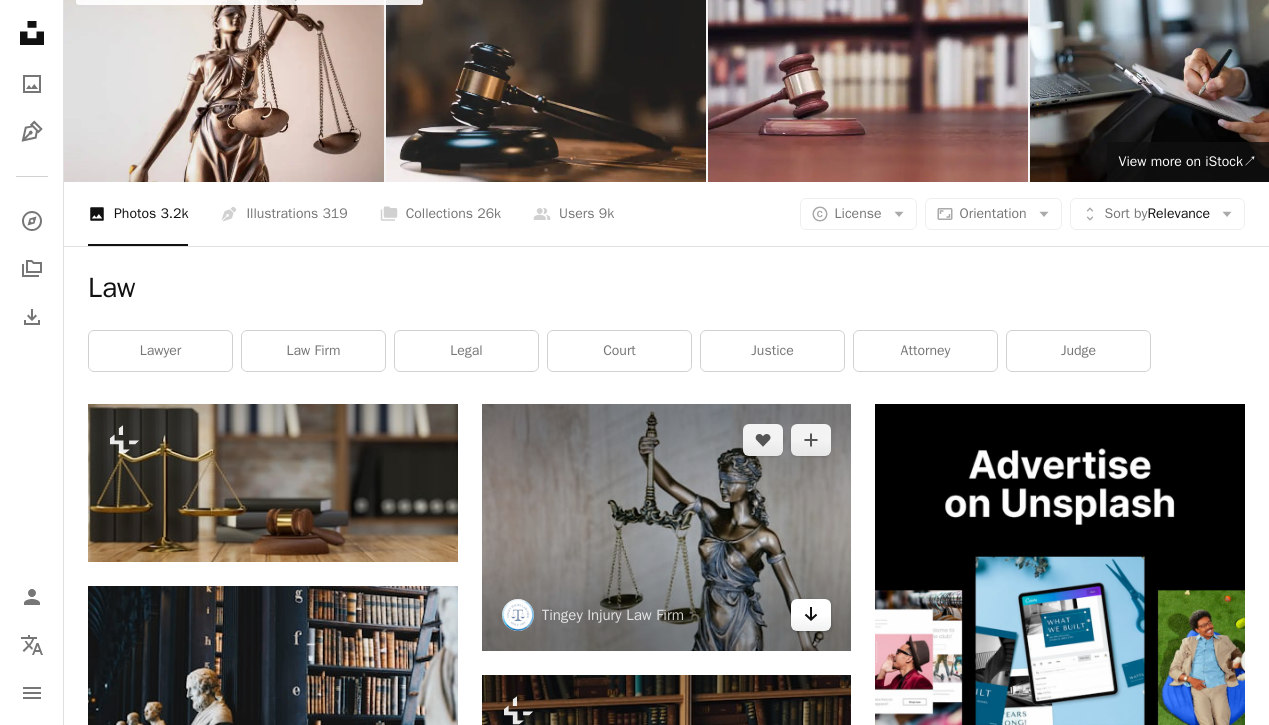 click on "Arrow pointing down" at bounding box center (811, 615) 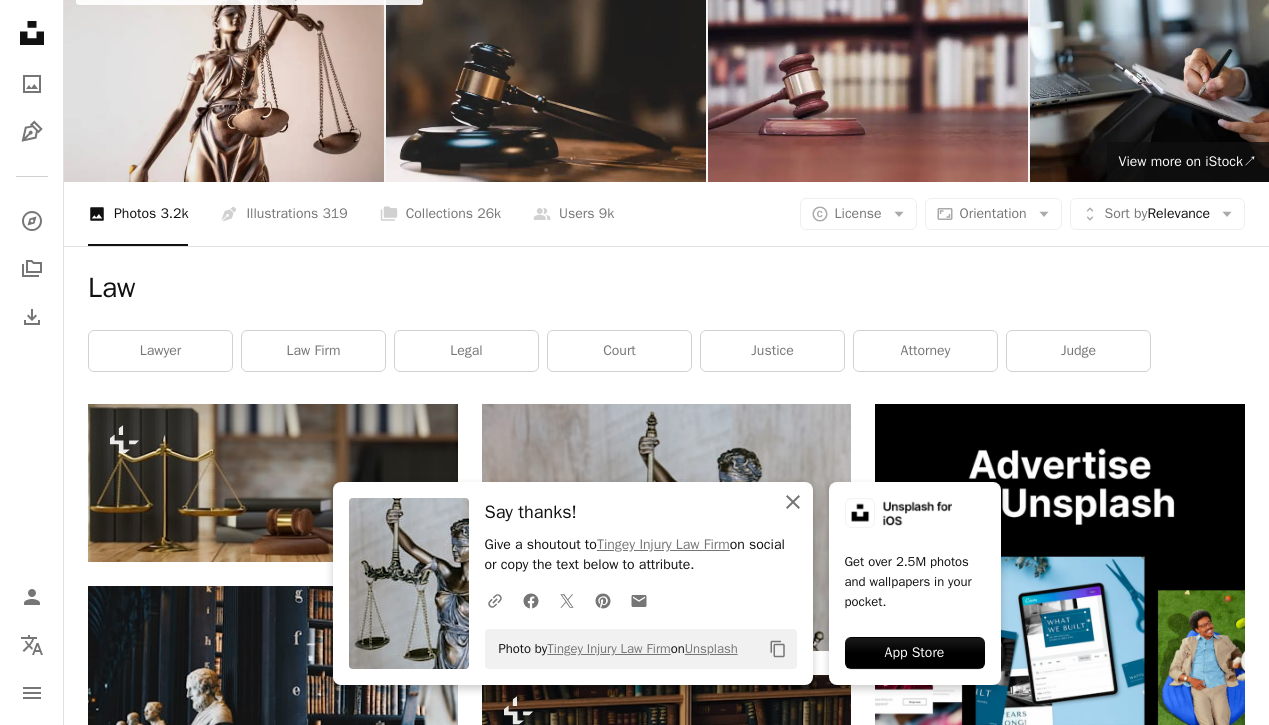 click 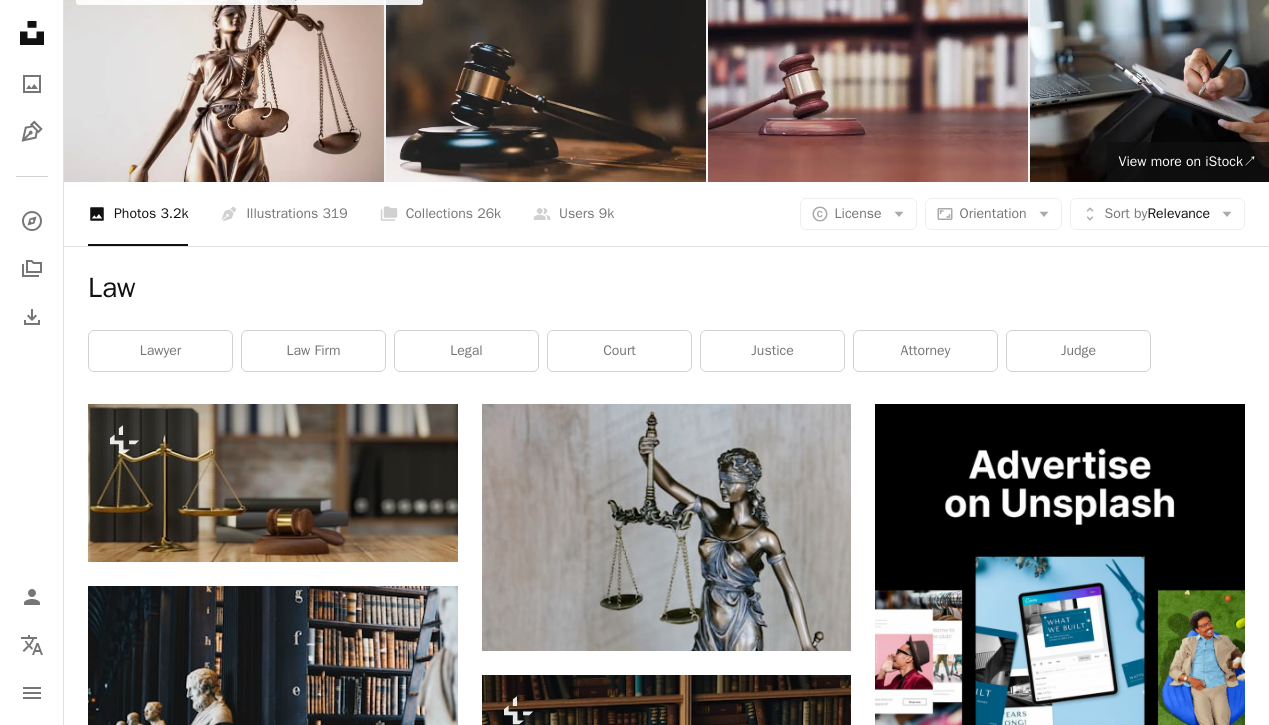scroll, scrollTop: 167, scrollLeft: 0, axis: vertical 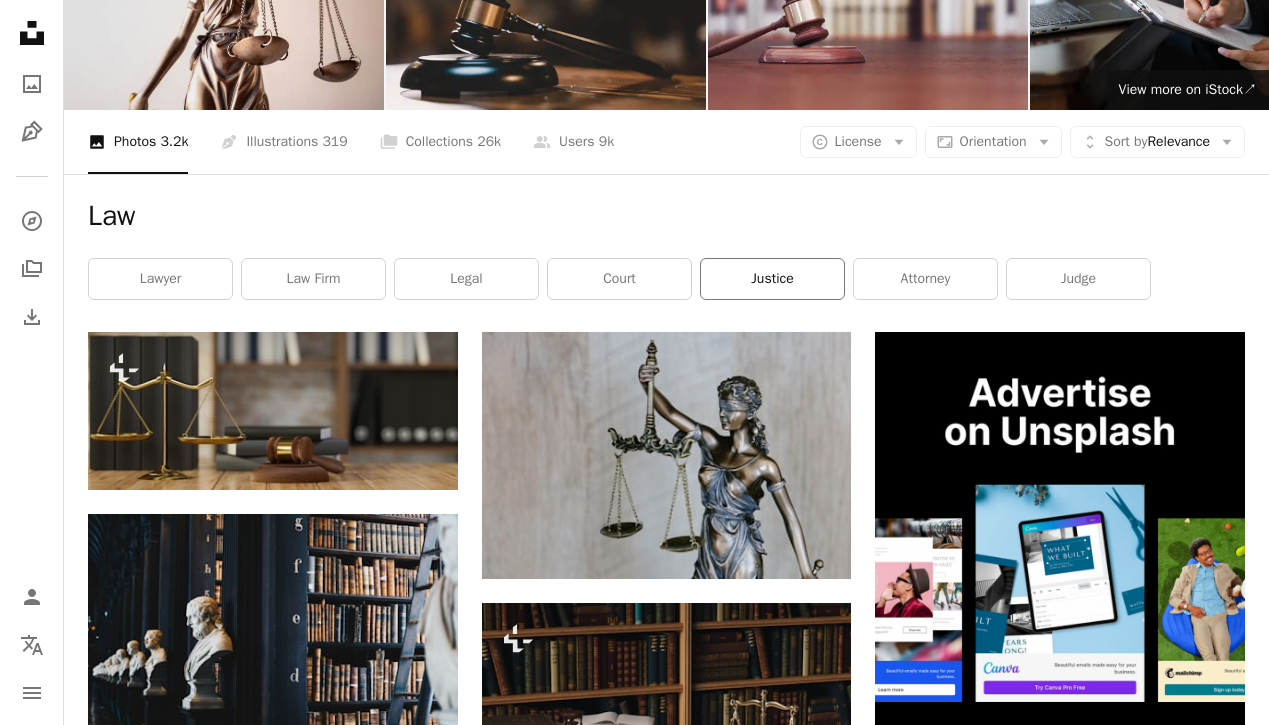 click on "justice" at bounding box center [772, 279] 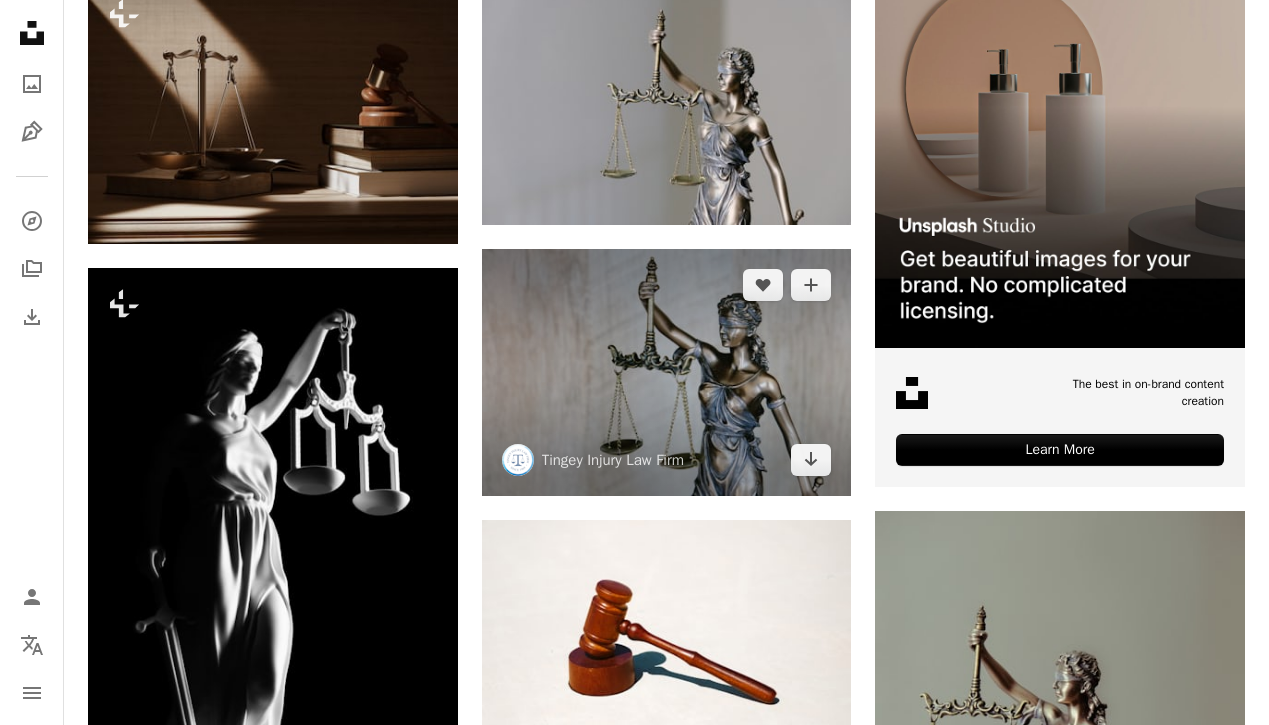 scroll, scrollTop: 520, scrollLeft: 0, axis: vertical 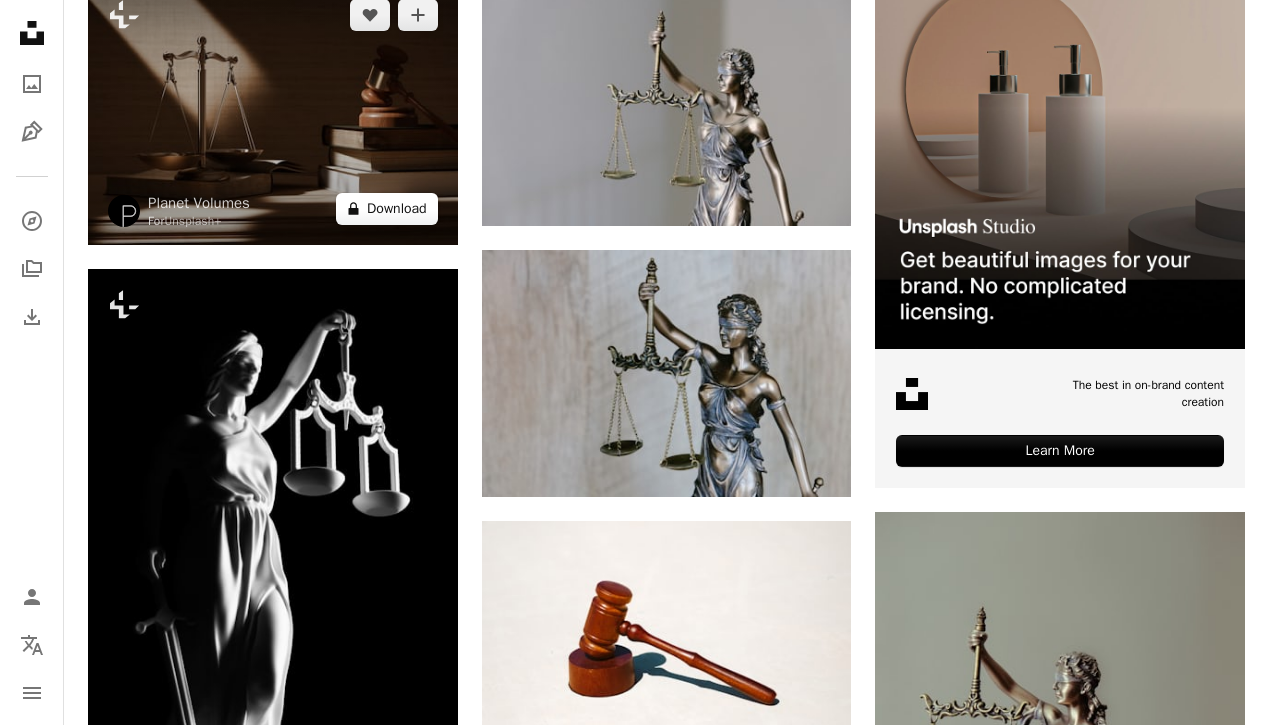 click on "A lock Download" at bounding box center (387, 209) 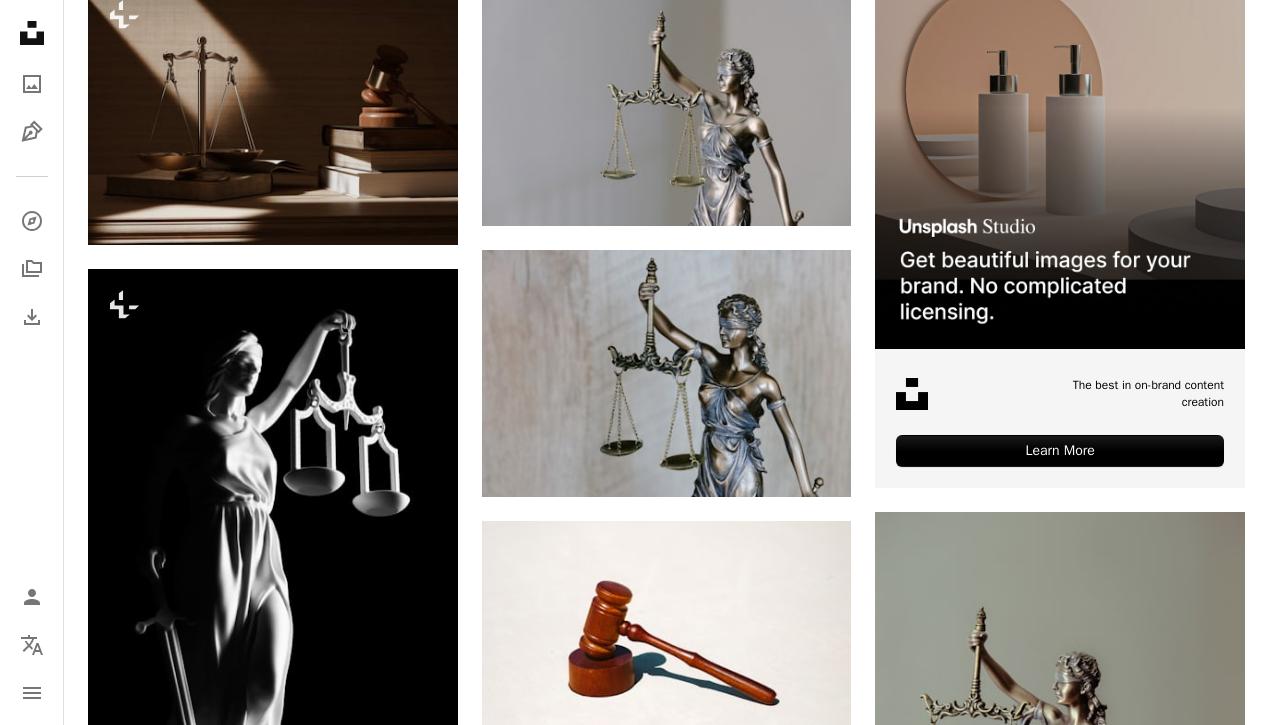 click on "An X shape Premium, ready to use images. Get unlimited access. A plus sign Members-only content added monthly A plus sign Unlimited royalty-free downloads A plus sign Illustrations  New A plus sign Enhanced legal protections yearly 66%  off monthly $12   $4 USD per month * Get  Unsplash+ * When paid annually, billed upfront  $48 Taxes where applicable. Renews automatically. Cancel anytime." at bounding box center (634, 4143) 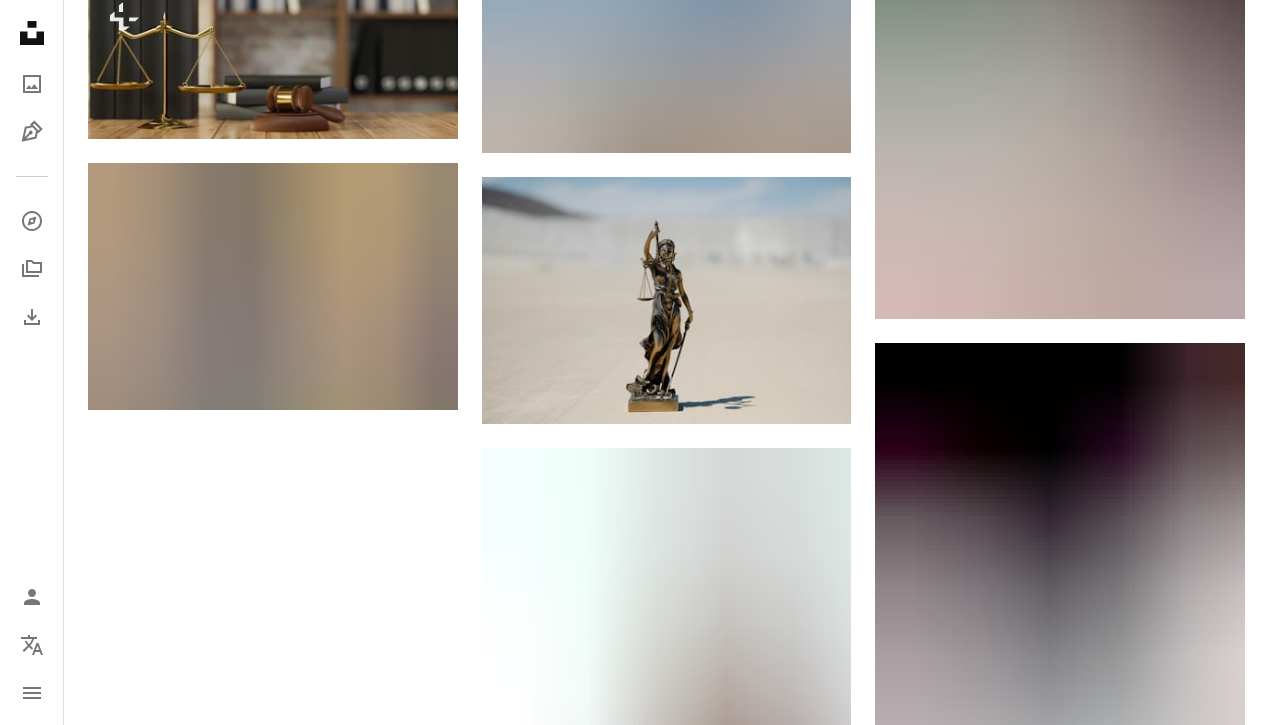 scroll, scrollTop: 2436, scrollLeft: 0, axis: vertical 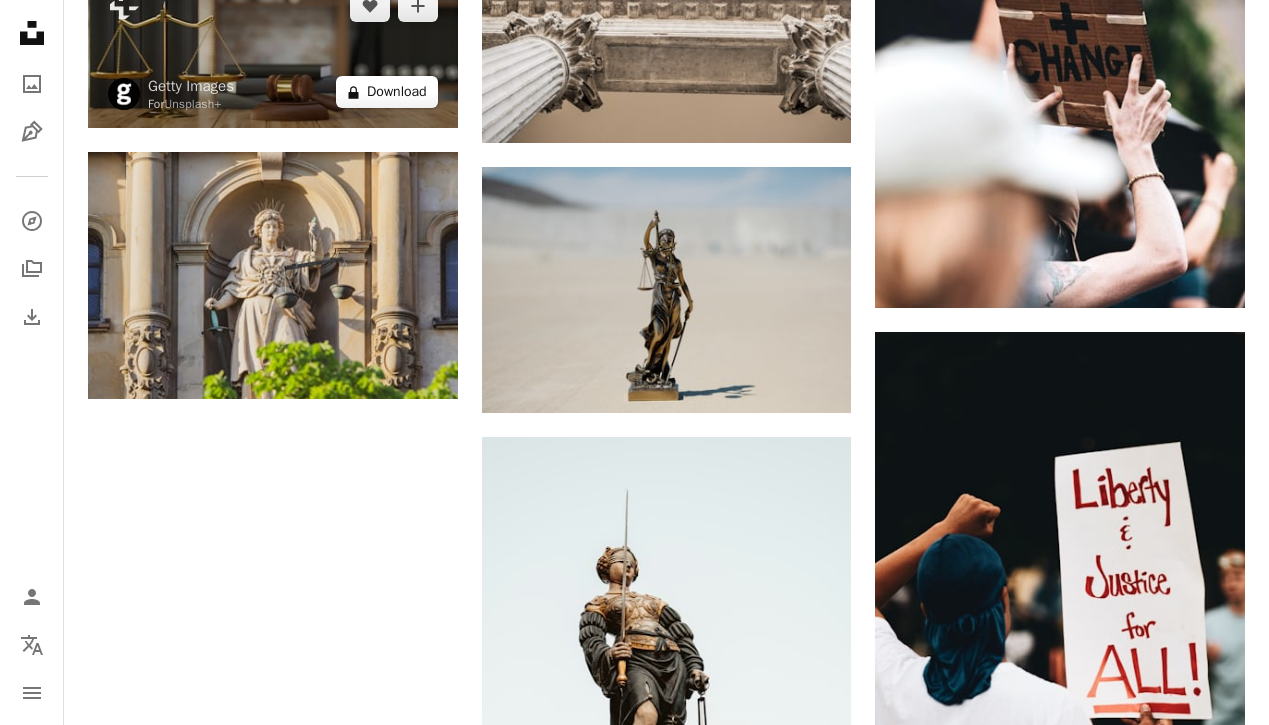 click on "A lock Download" at bounding box center [387, 92] 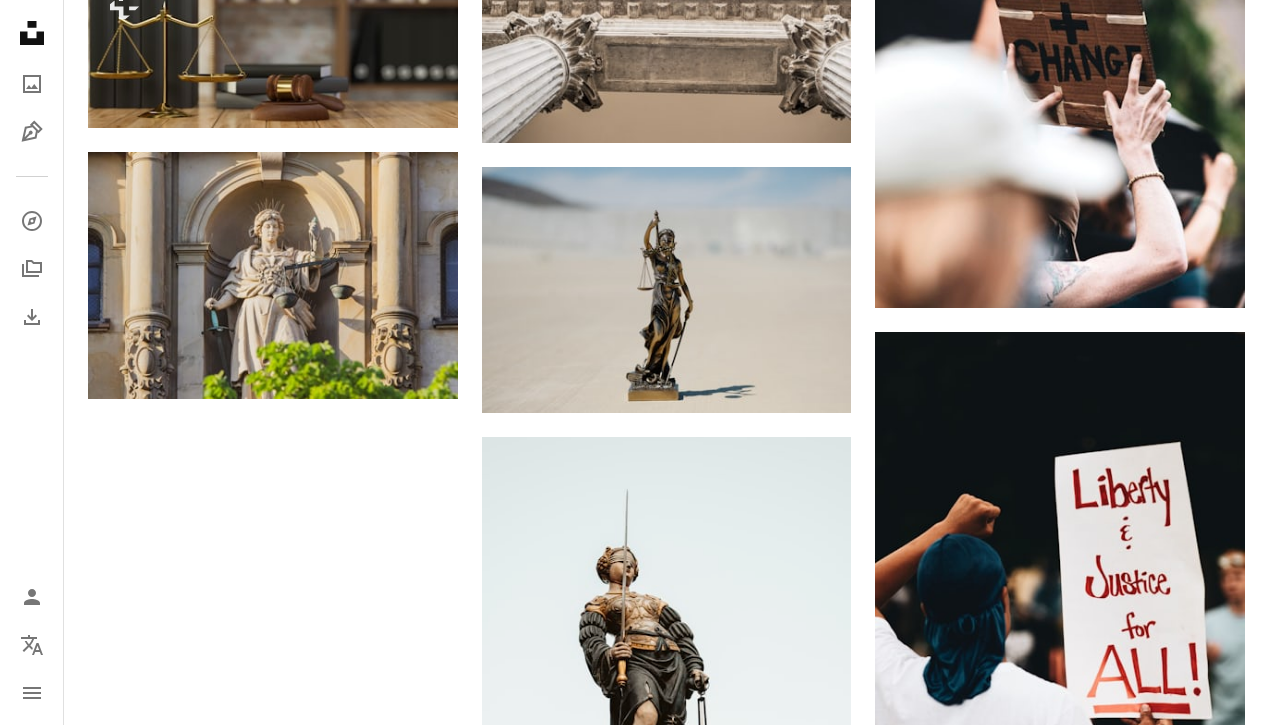 click on "An X shape Premium, ready to use images. Get unlimited access. A plus sign Members-only content added monthly A plus sign Unlimited royalty-free downloads A plus sign Illustrations  New A plus sign Enhanced legal protections yearly 66%  off monthly $12   $4 USD per month * Get  Unsplash+ * When paid annually, billed upfront  $48 Taxes where applicable. Renews automatically. Cancel anytime." at bounding box center [634, 2227] 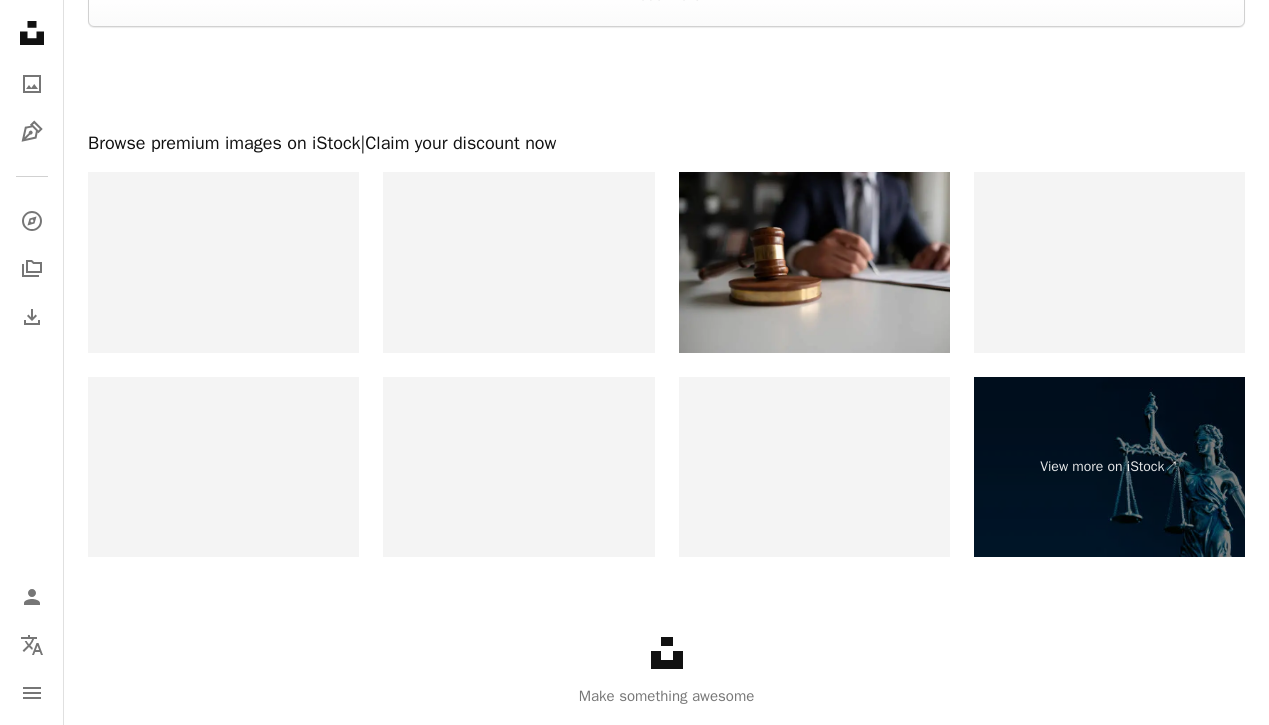 scroll, scrollTop: 3378, scrollLeft: 0, axis: vertical 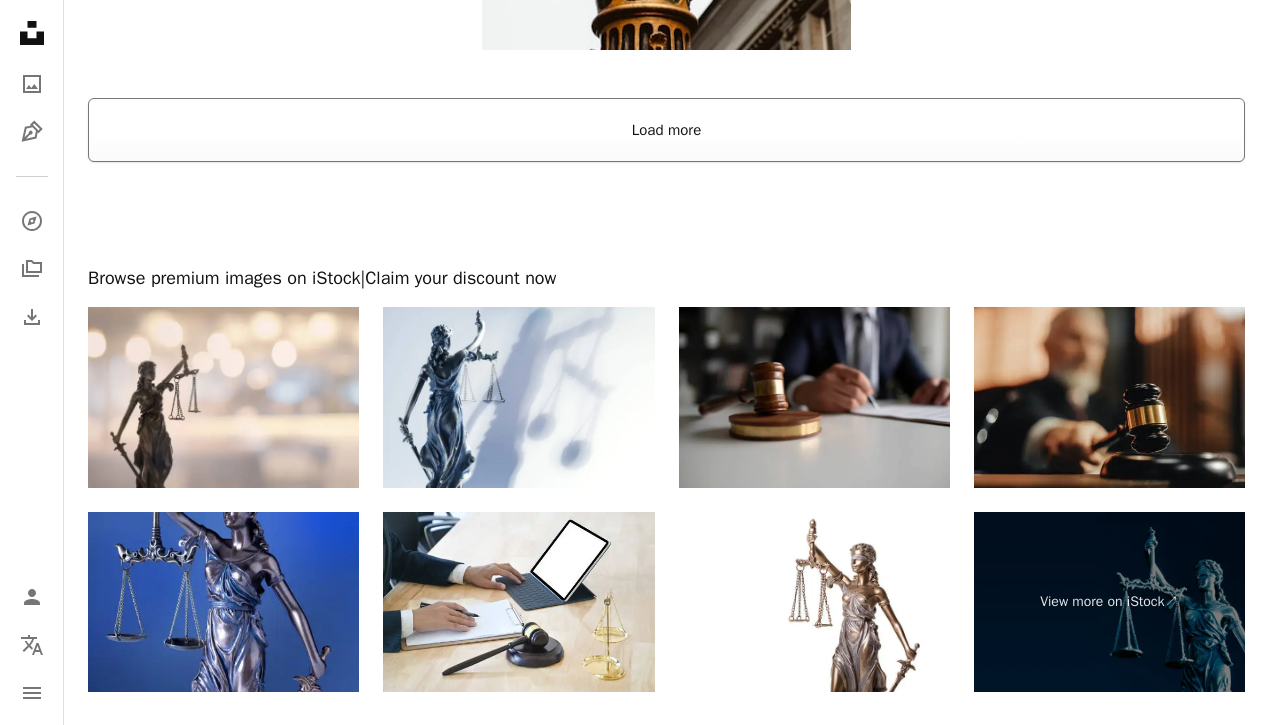 click on "Load more" at bounding box center [666, 130] 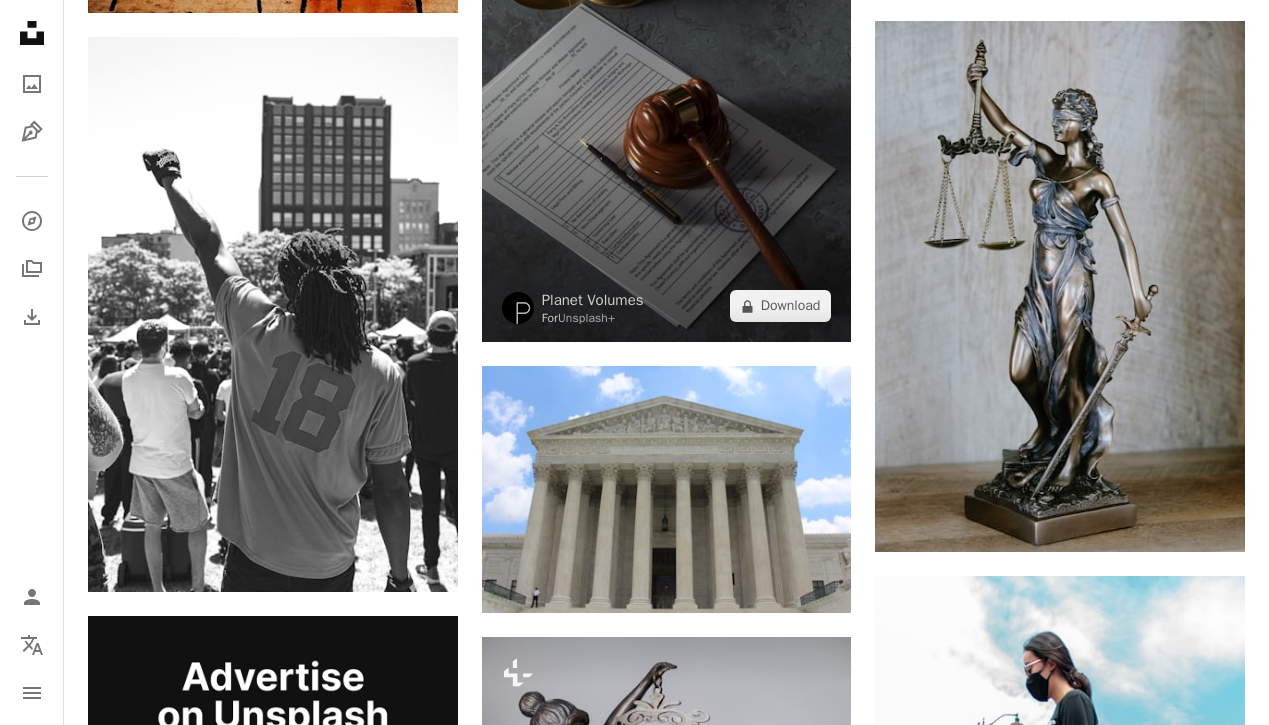 scroll, scrollTop: 3630, scrollLeft: 0, axis: vertical 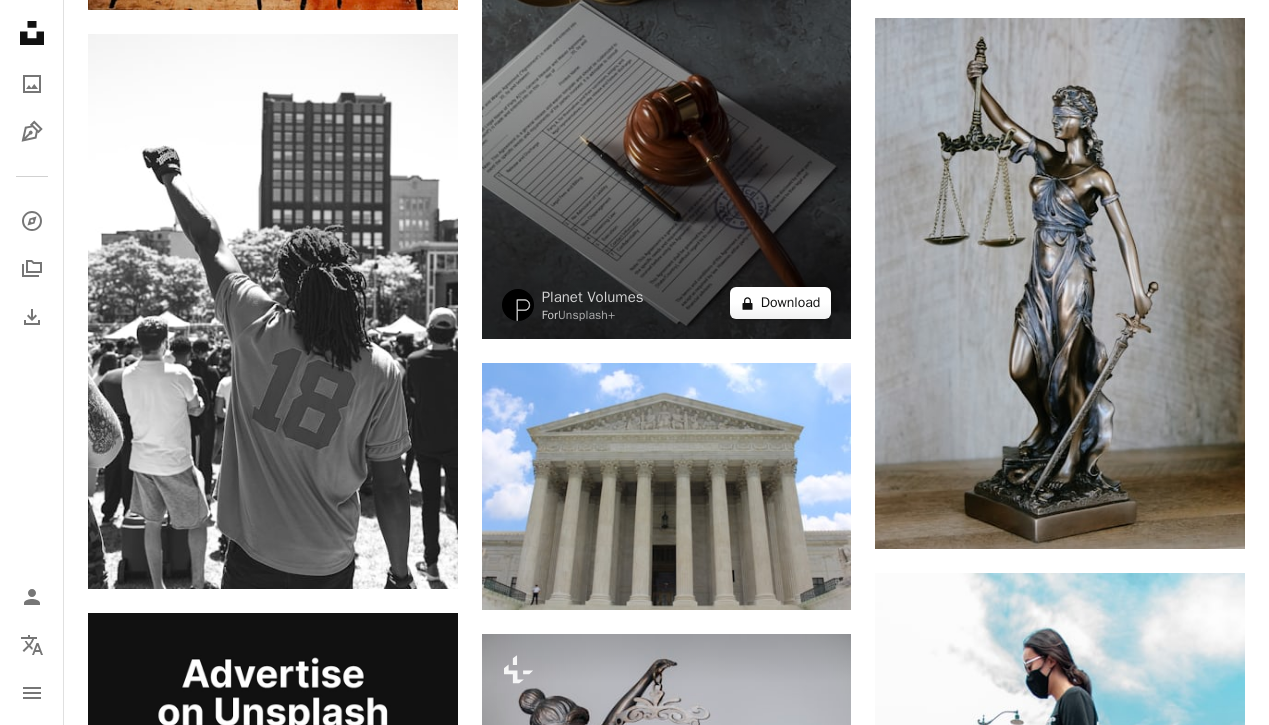 click on "A lock Download" at bounding box center [781, 303] 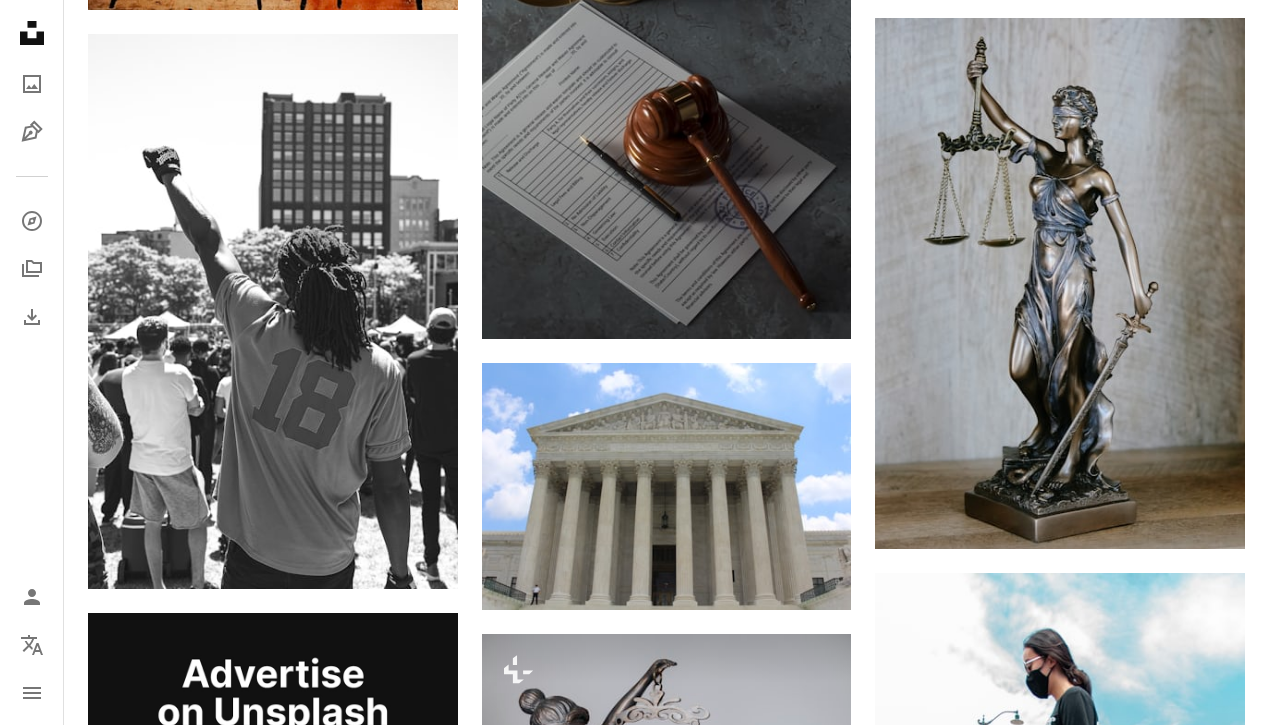 click on "An X shape Premium, ready to use images. Get unlimited access. A plus sign Members-only content added monthly A plus sign Unlimited royalty-free downloads A plus sign Illustrations  New A plus sign Enhanced legal protections yearly 66%  off monthly $12   $4 USD per month * Get  Unsplash+ * When paid annually, billed upfront  $48 Taxes where applicable. Renews automatically. Cancel anytime." at bounding box center [634, 3335] 